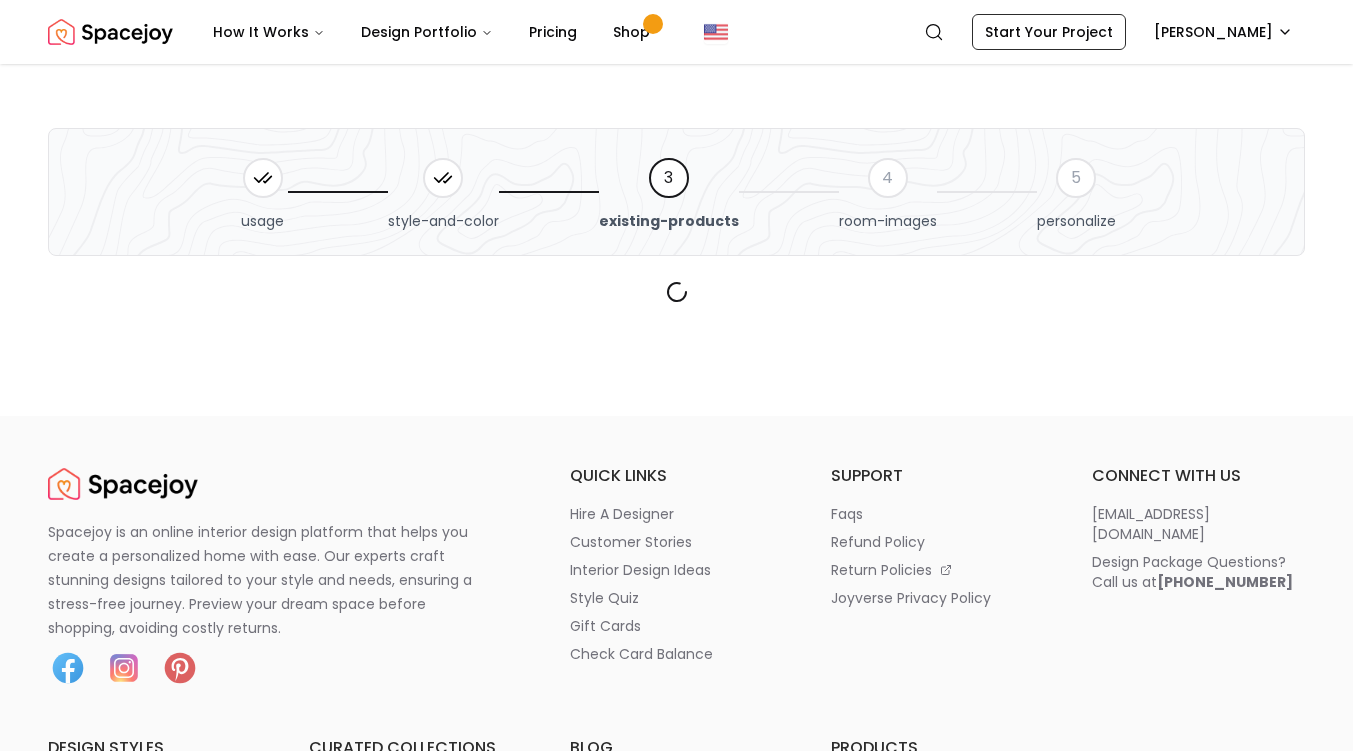 scroll, scrollTop: 0, scrollLeft: 0, axis: both 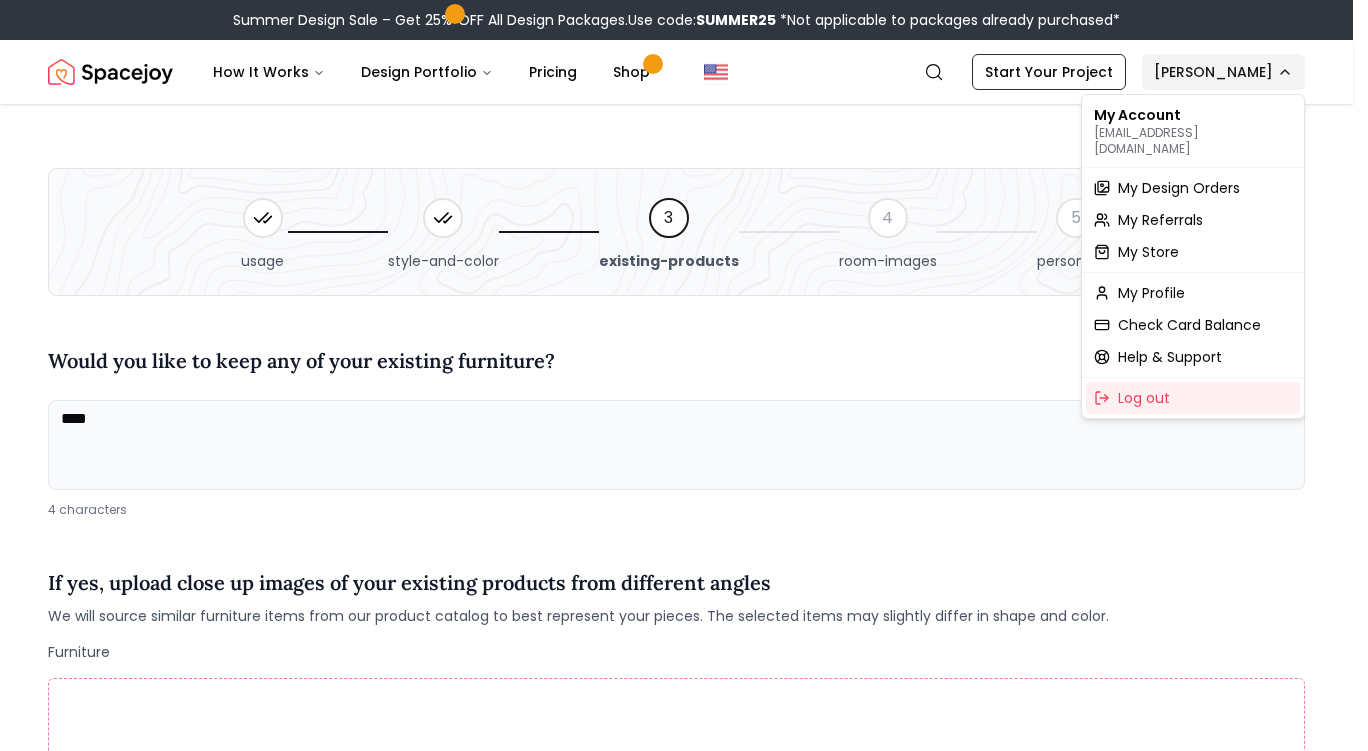 click on "**********" at bounding box center (684, 1391) 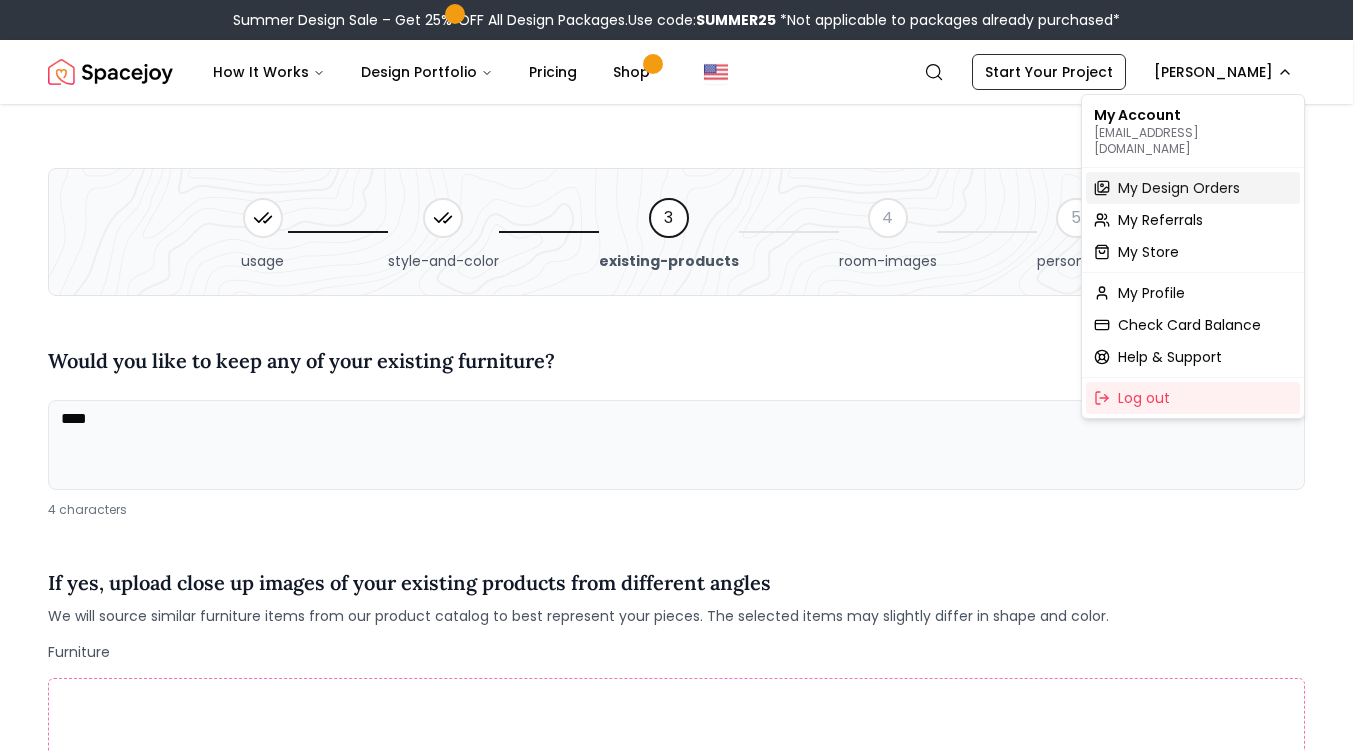 click on "My Design Orders" at bounding box center [1179, 188] 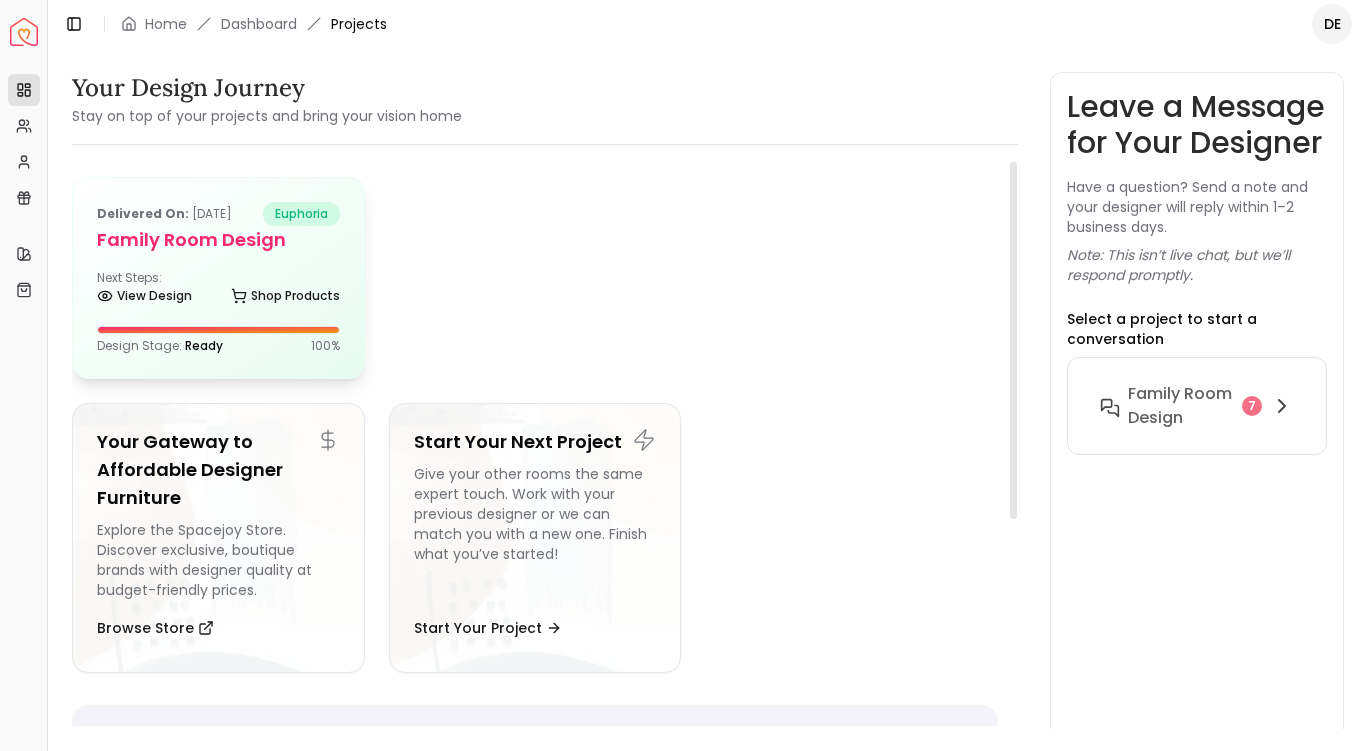 click on "Delivered on:   [DATE] euphoria Family Room design Next Steps: View Design Shop Products Design Stage:   Ready 100 %" at bounding box center [218, 278] 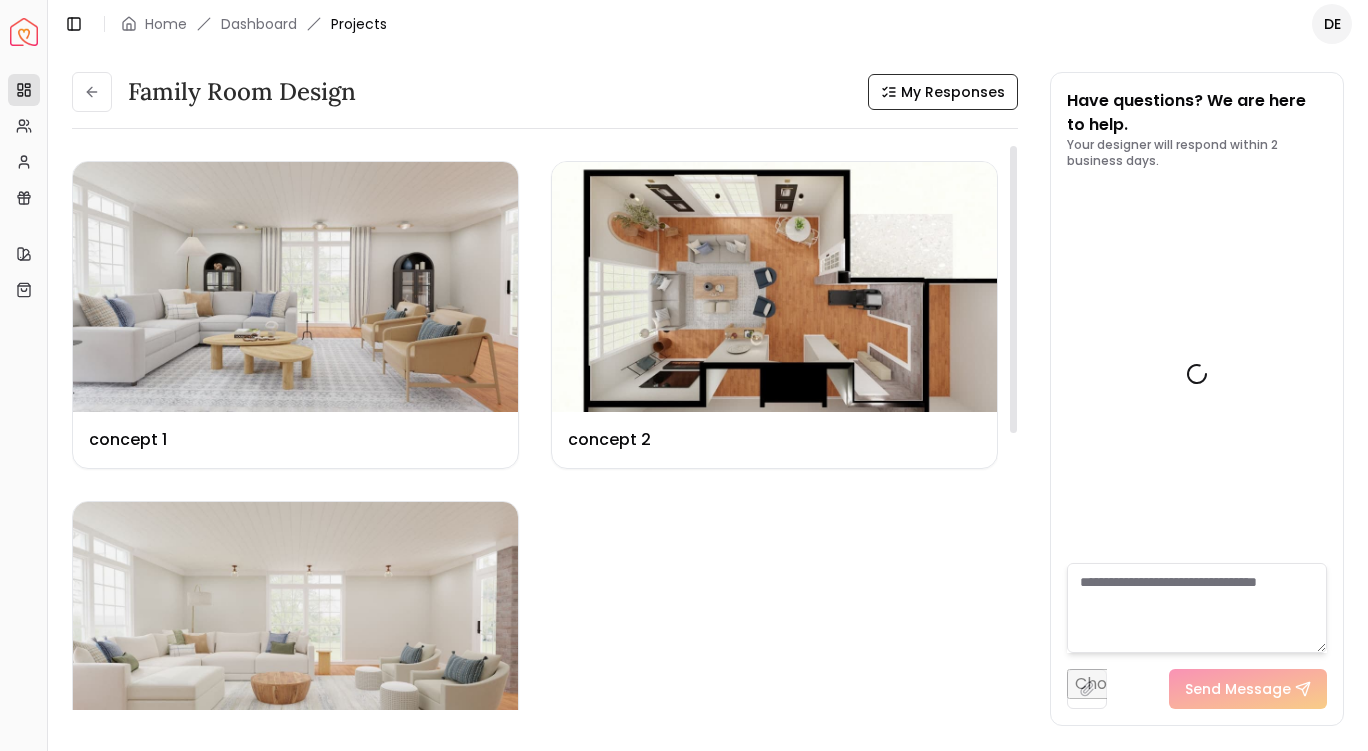 scroll, scrollTop: 11582, scrollLeft: 0, axis: vertical 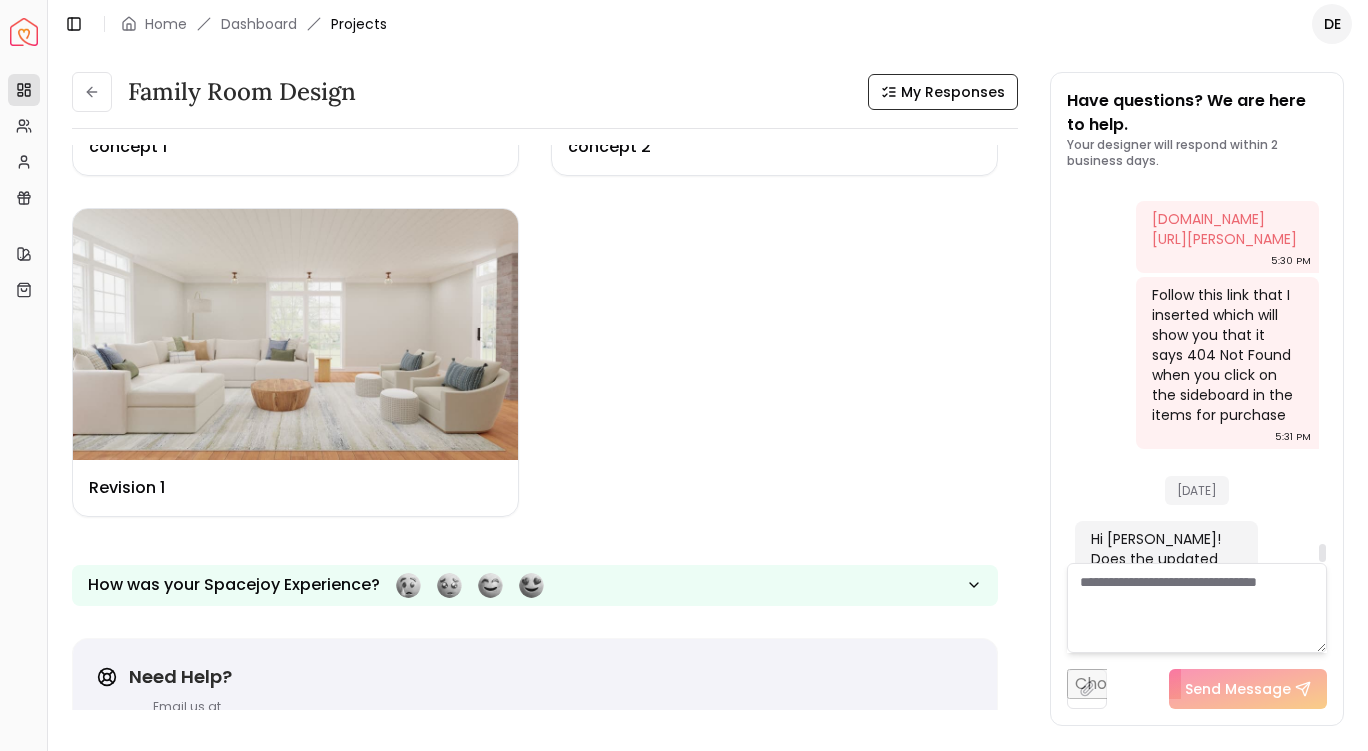 click on "[DOMAIN_NAME][URL]" at bounding box center [1147, 689] 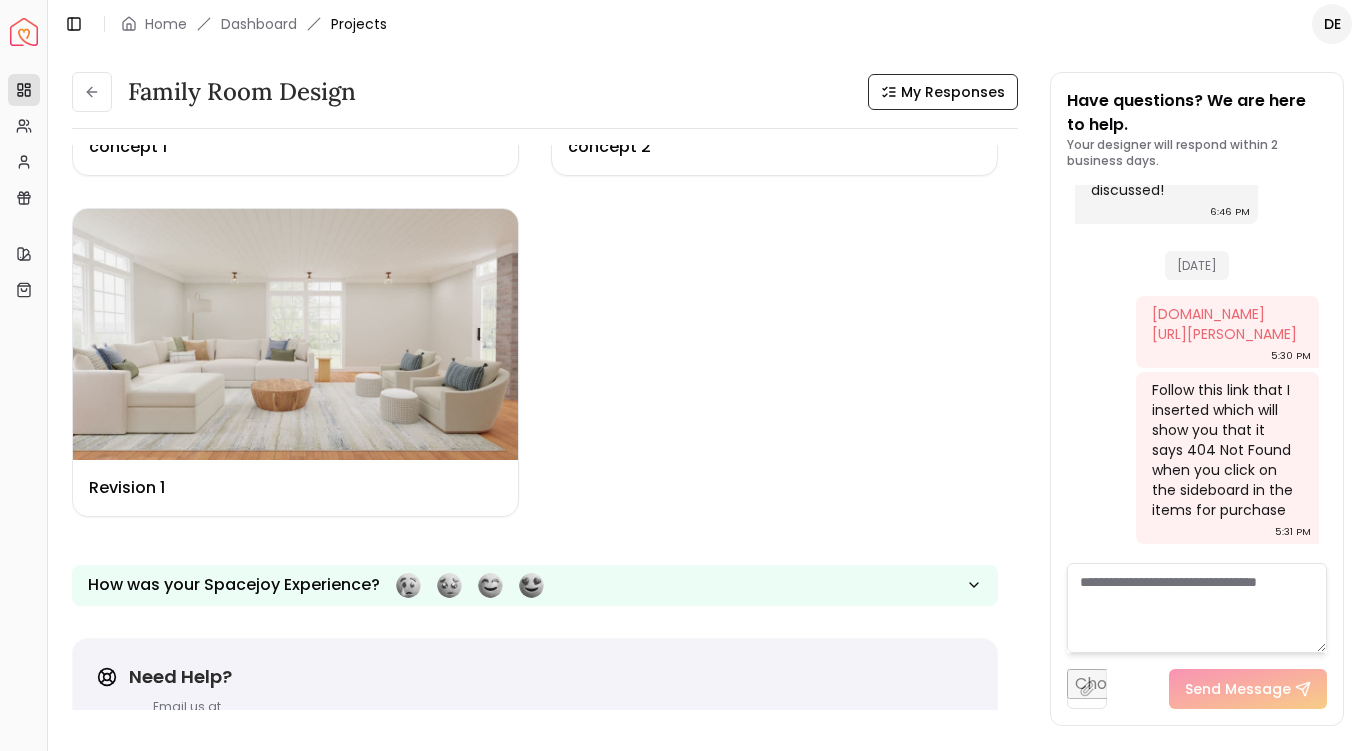 scroll, scrollTop: 11582, scrollLeft: 0, axis: vertical 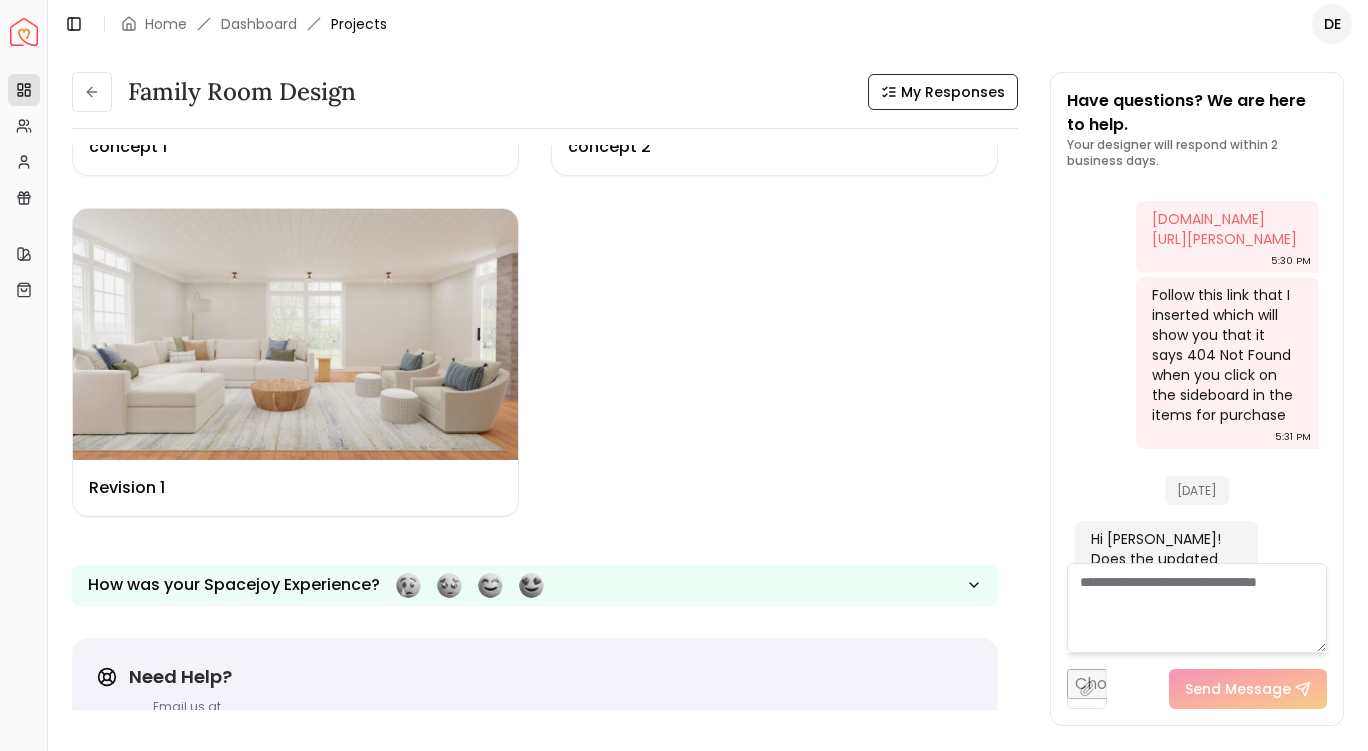 click at bounding box center (1197, 608) 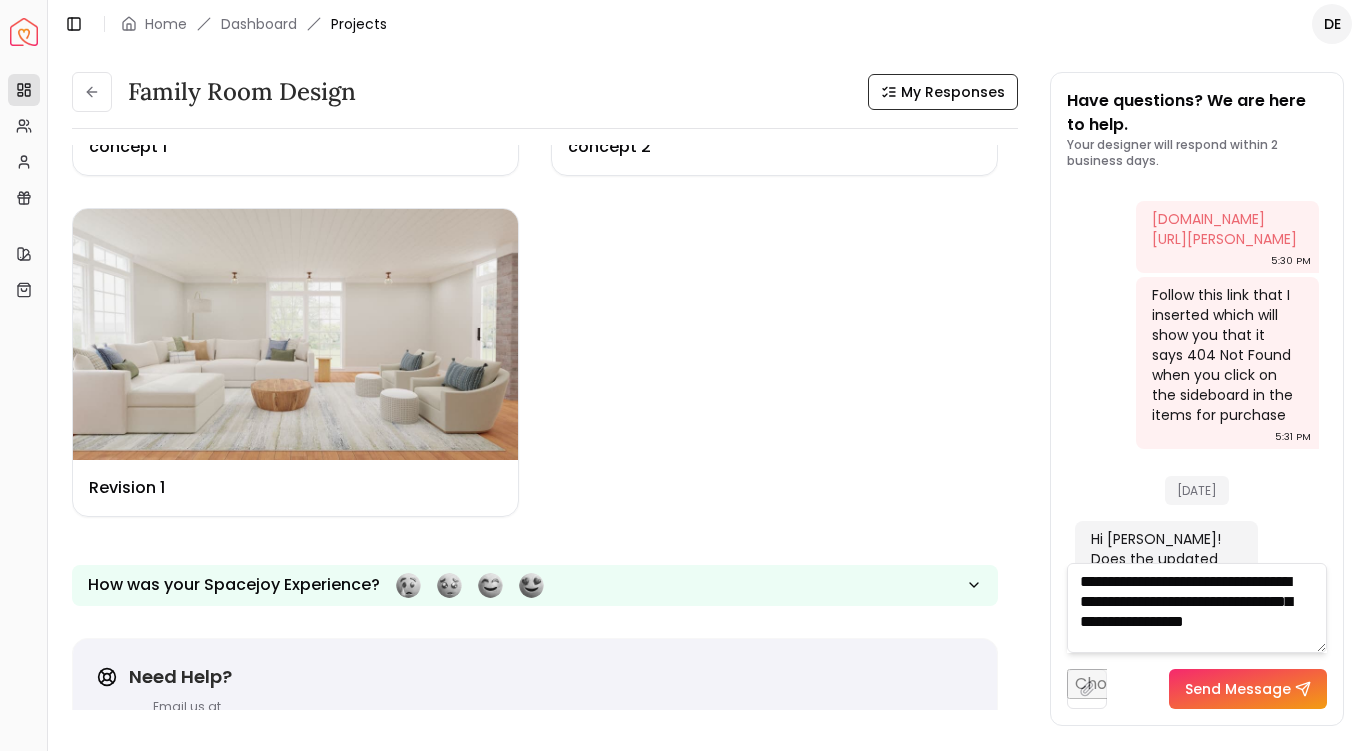 scroll, scrollTop: 1, scrollLeft: 0, axis: vertical 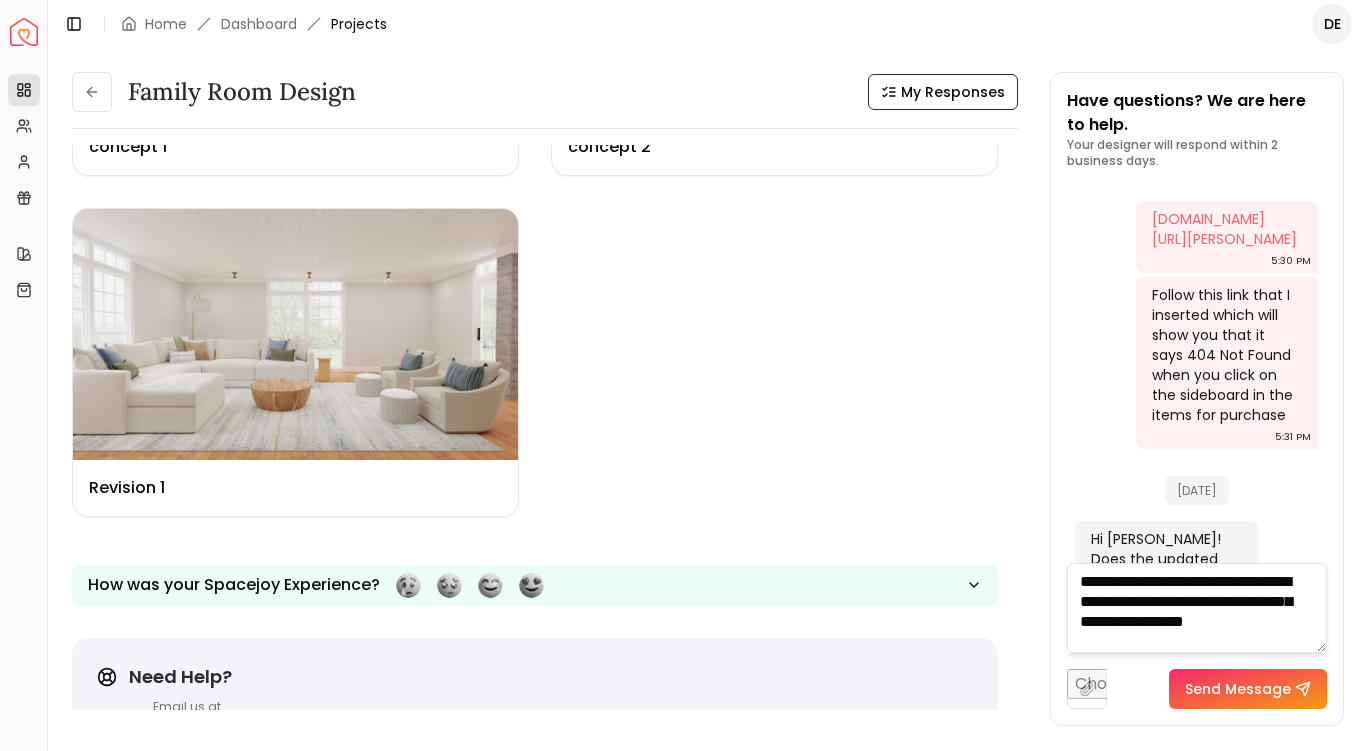 type on "**********" 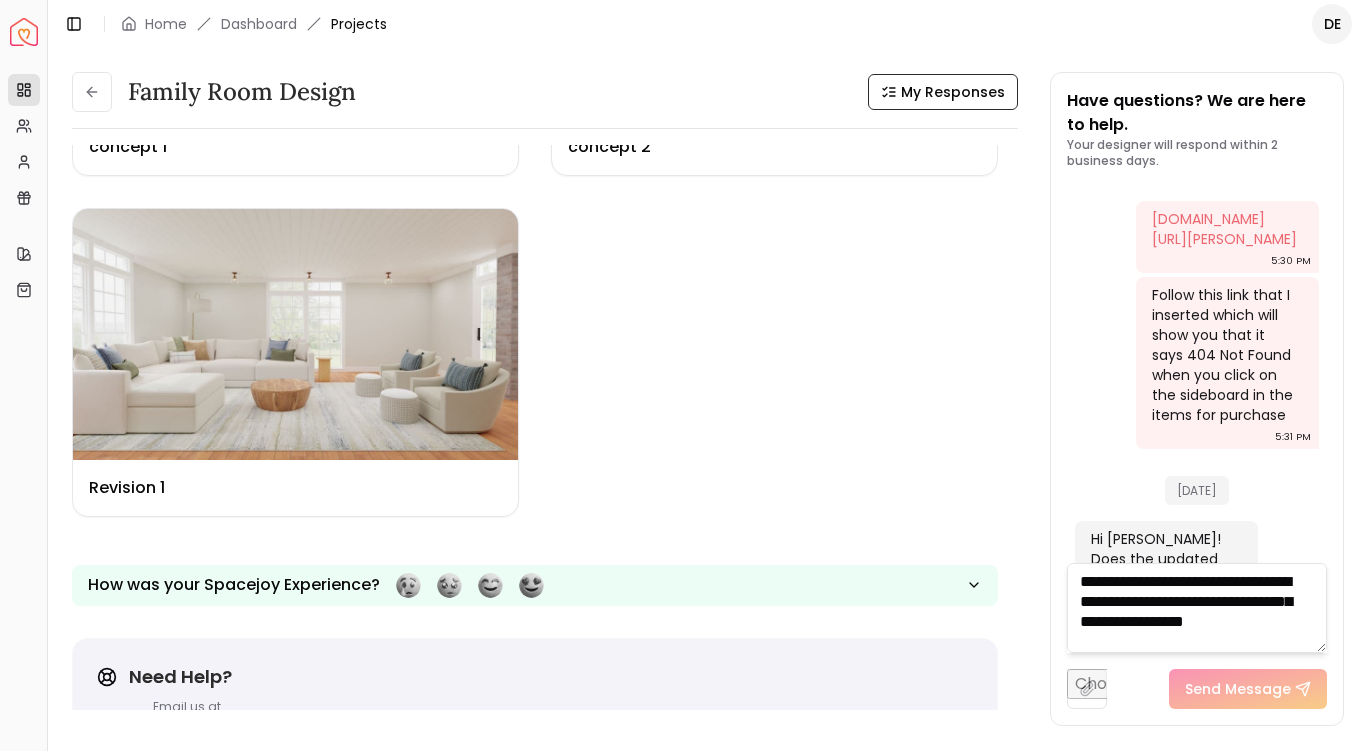type 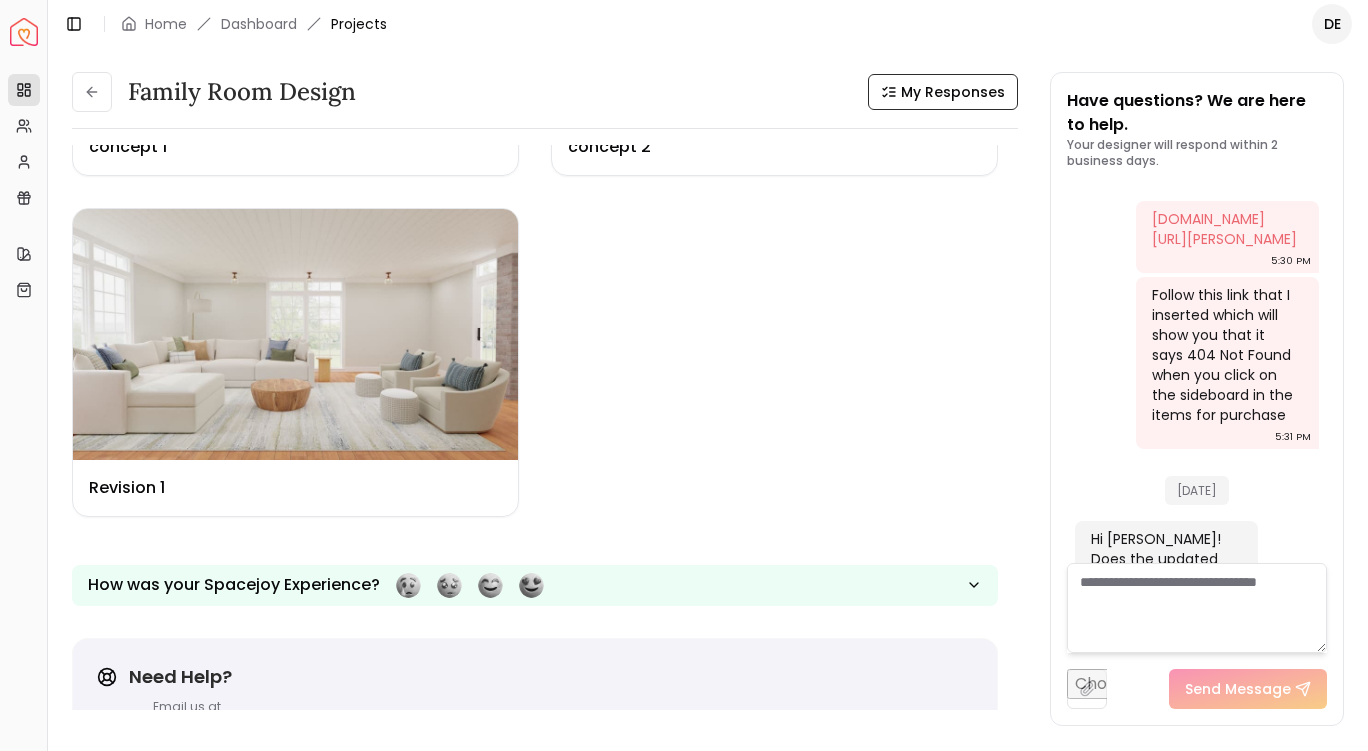scroll, scrollTop: 0, scrollLeft: 0, axis: both 